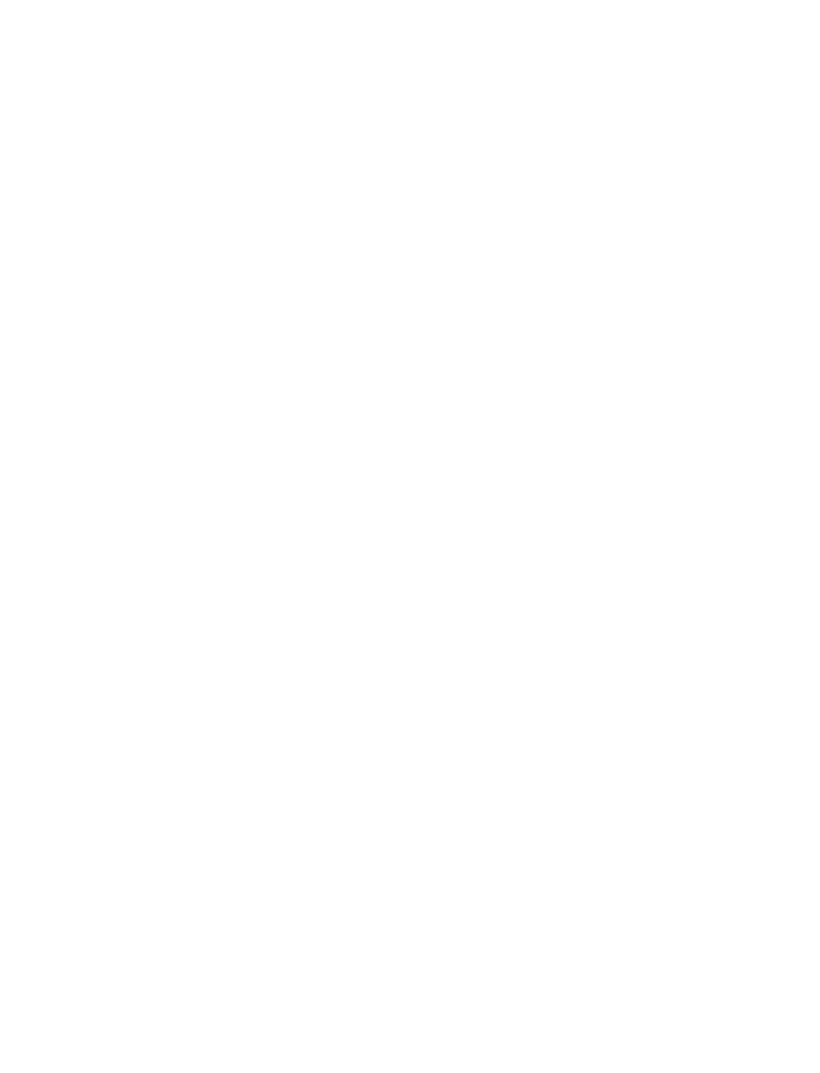 scroll, scrollTop: 0, scrollLeft: 0, axis: both 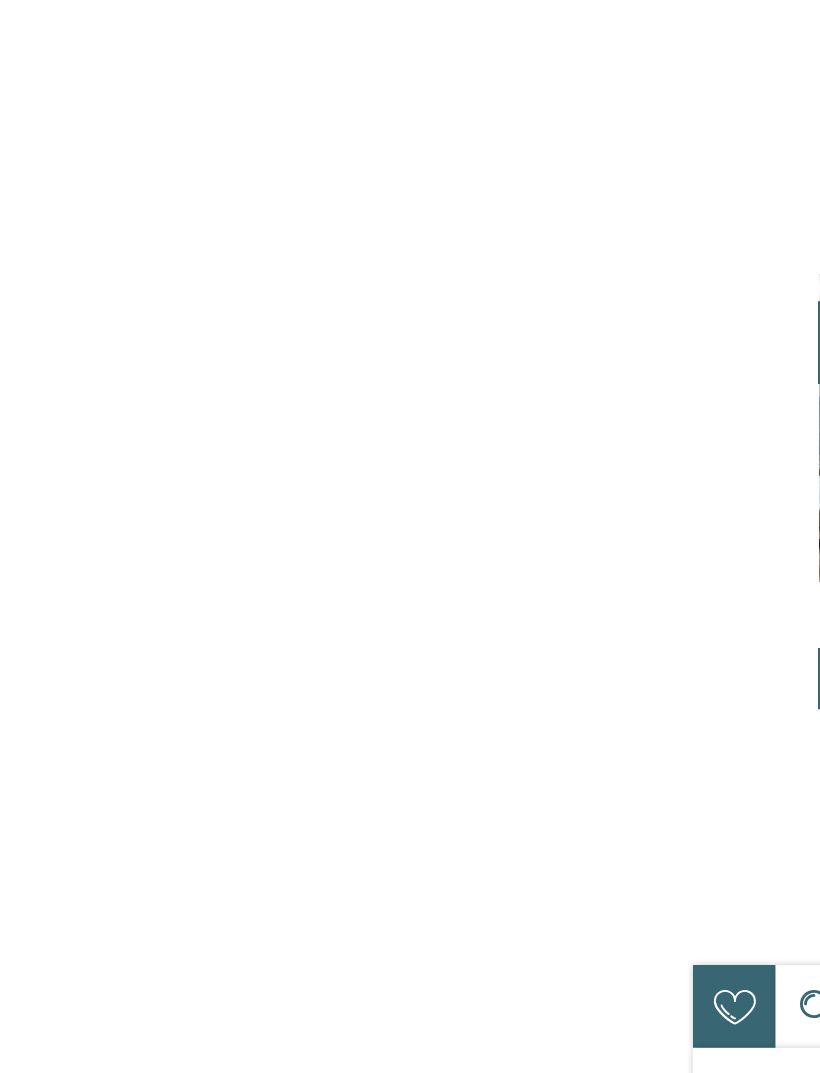 click on "NOVITÀ da novembre 2024" at bounding box center [600, 494] 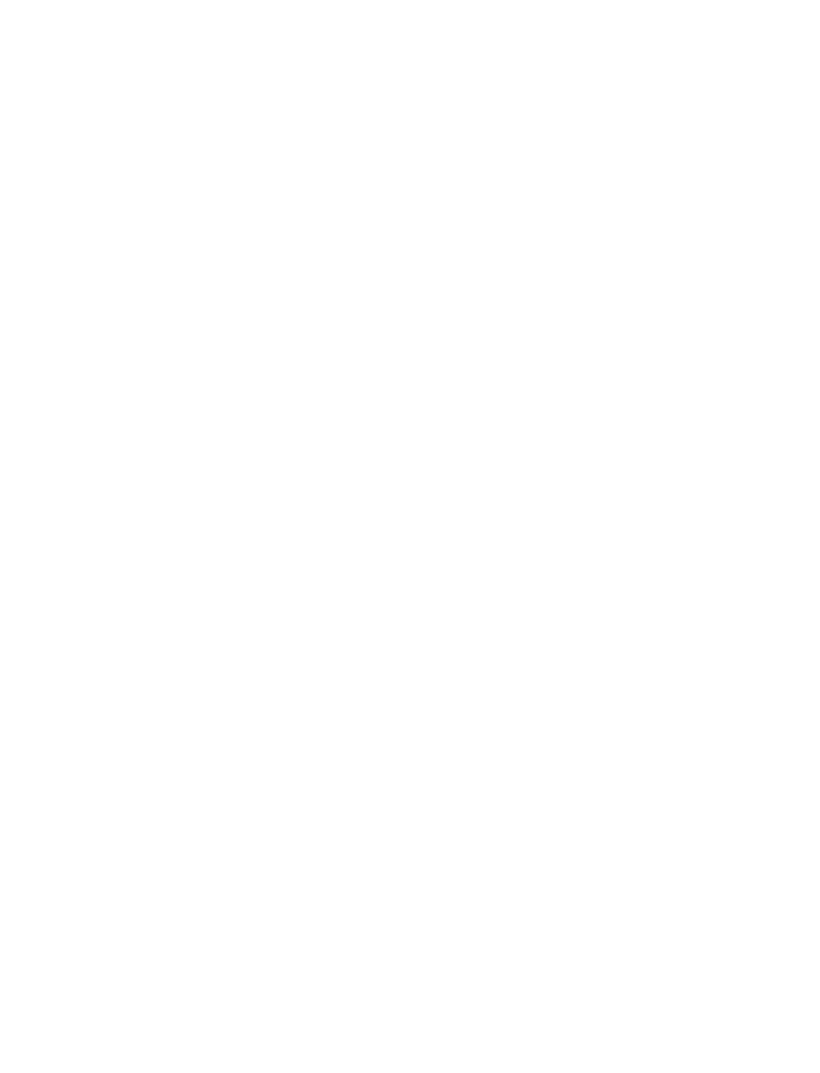 scroll, scrollTop: 1216, scrollLeft: 0, axis: vertical 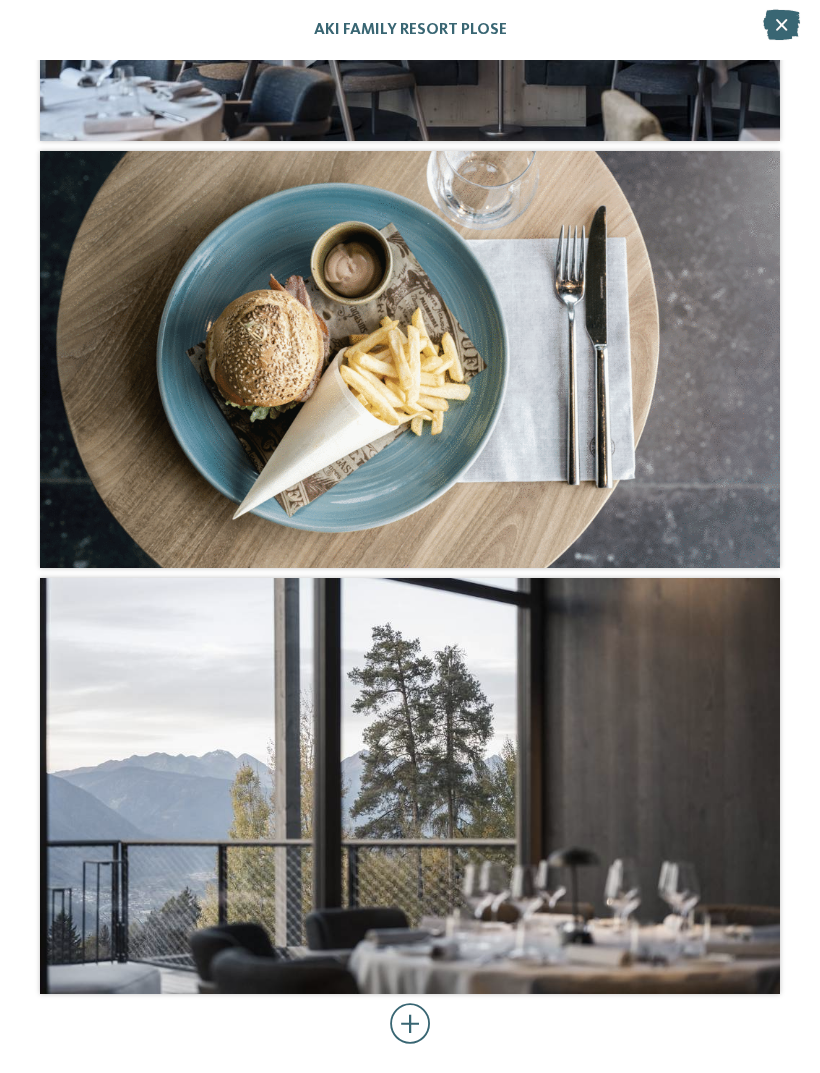 click at bounding box center [781, 25] 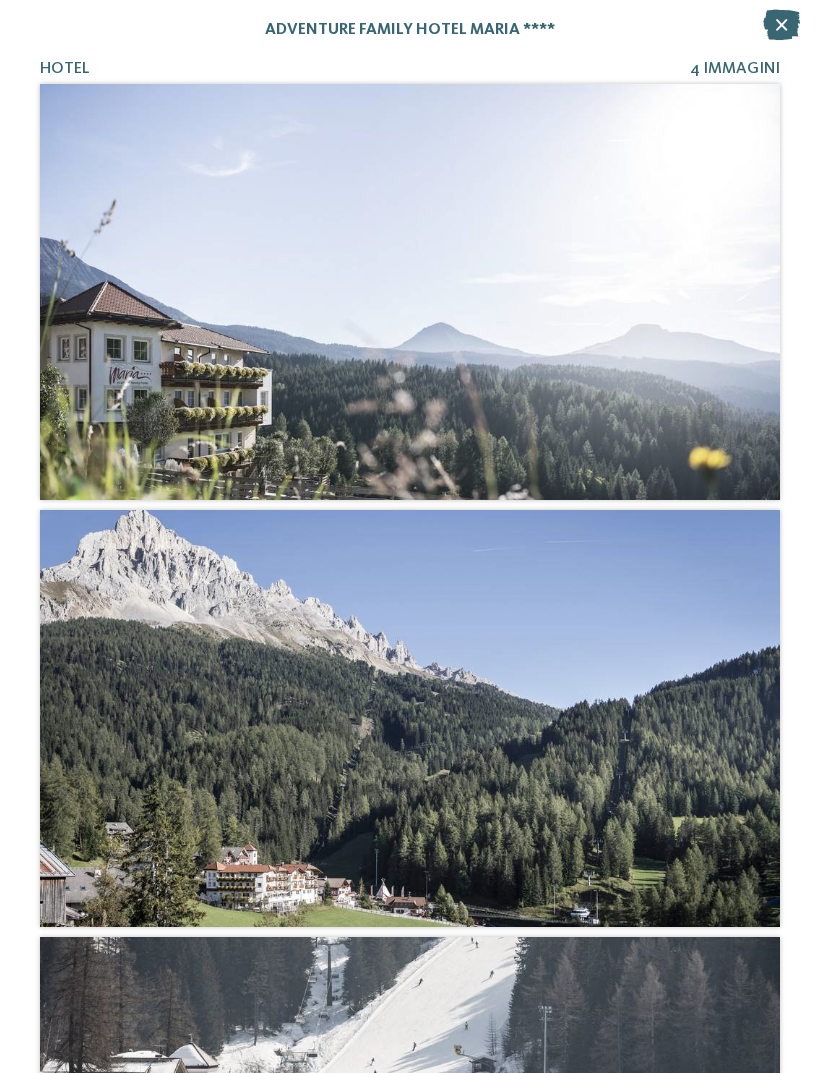 scroll, scrollTop: 0, scrollLeft: 0, axis: both 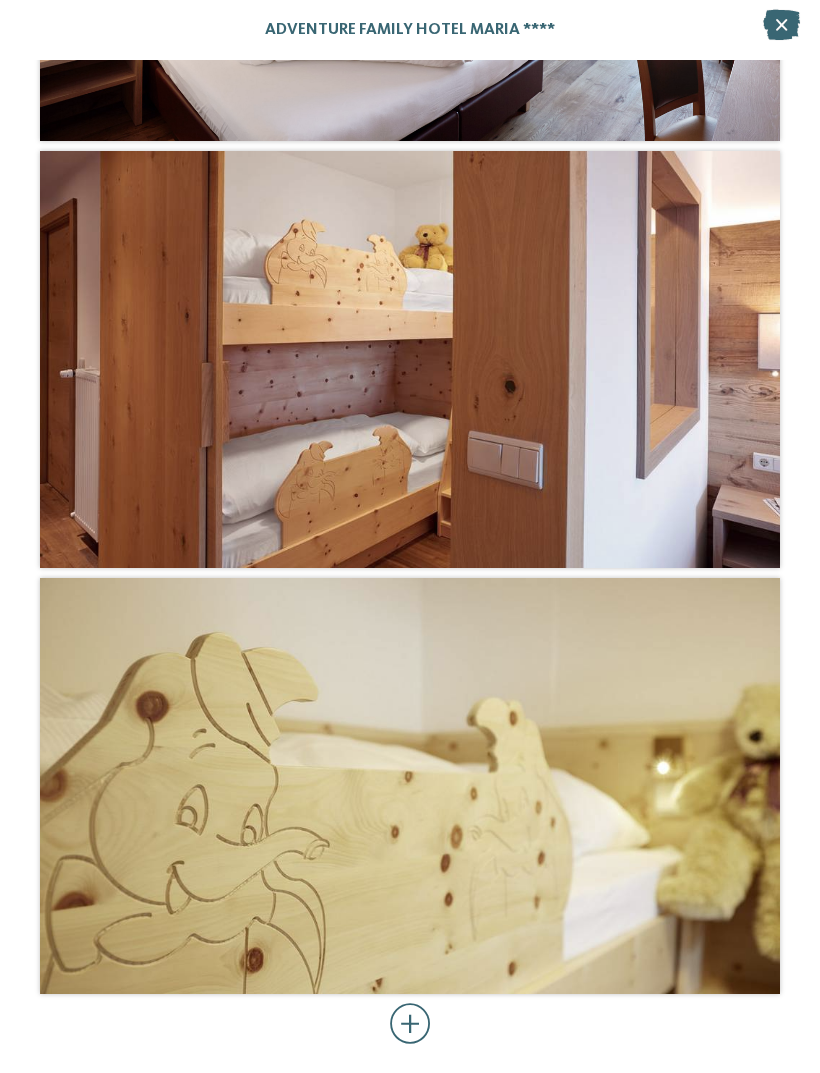 click at bounding box center [410, 1024] 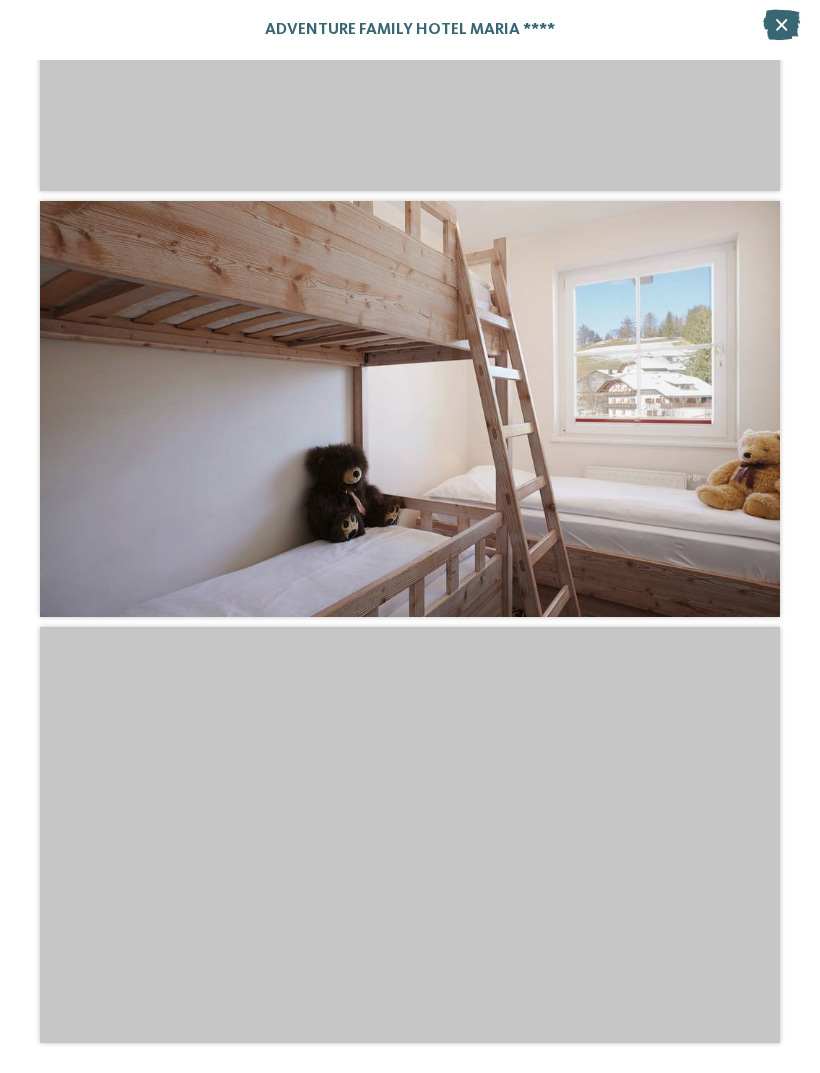 scroll, scrollTop: 8011, scrollLeft: 0, axis: vertical 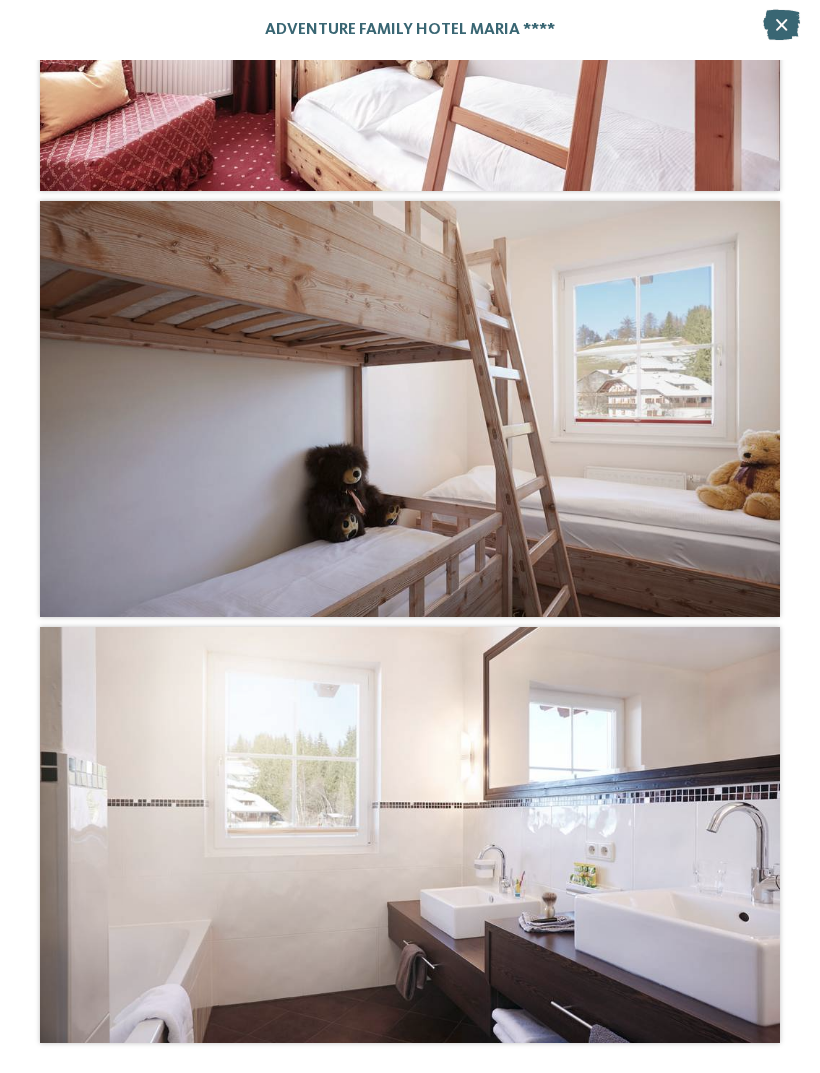 click at bounding box center (781, 25) 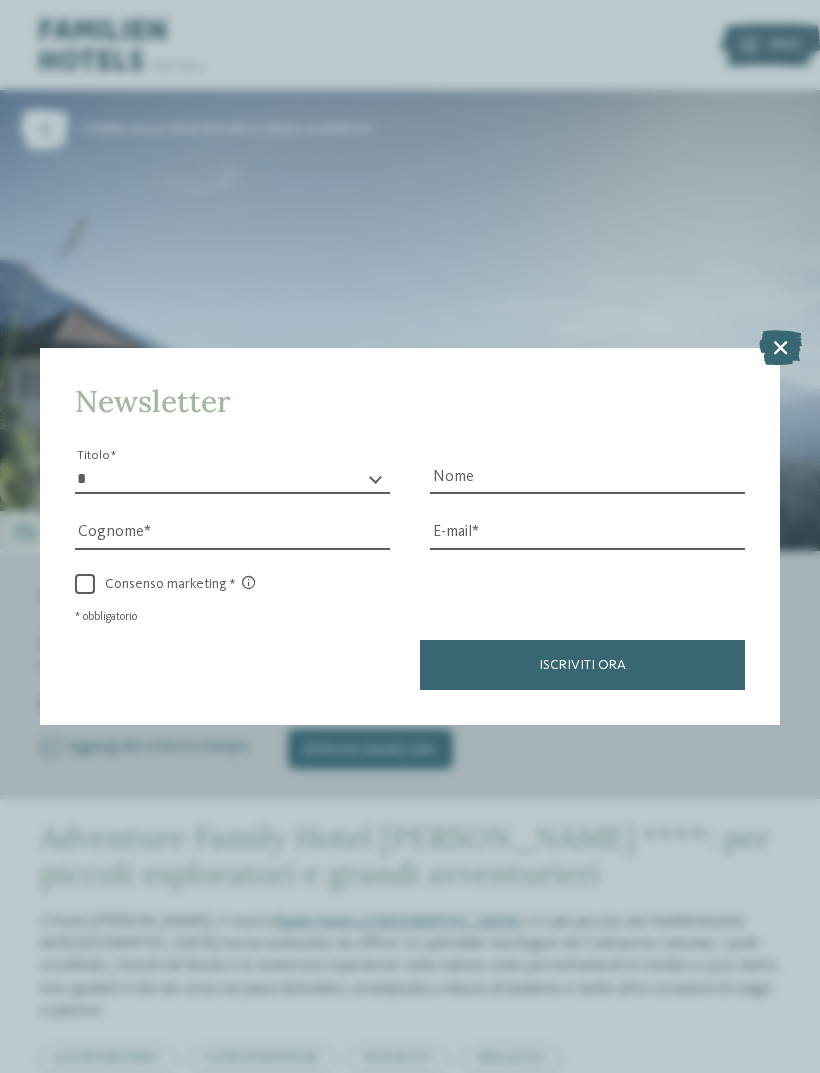 click at bounding box center (780, 347) 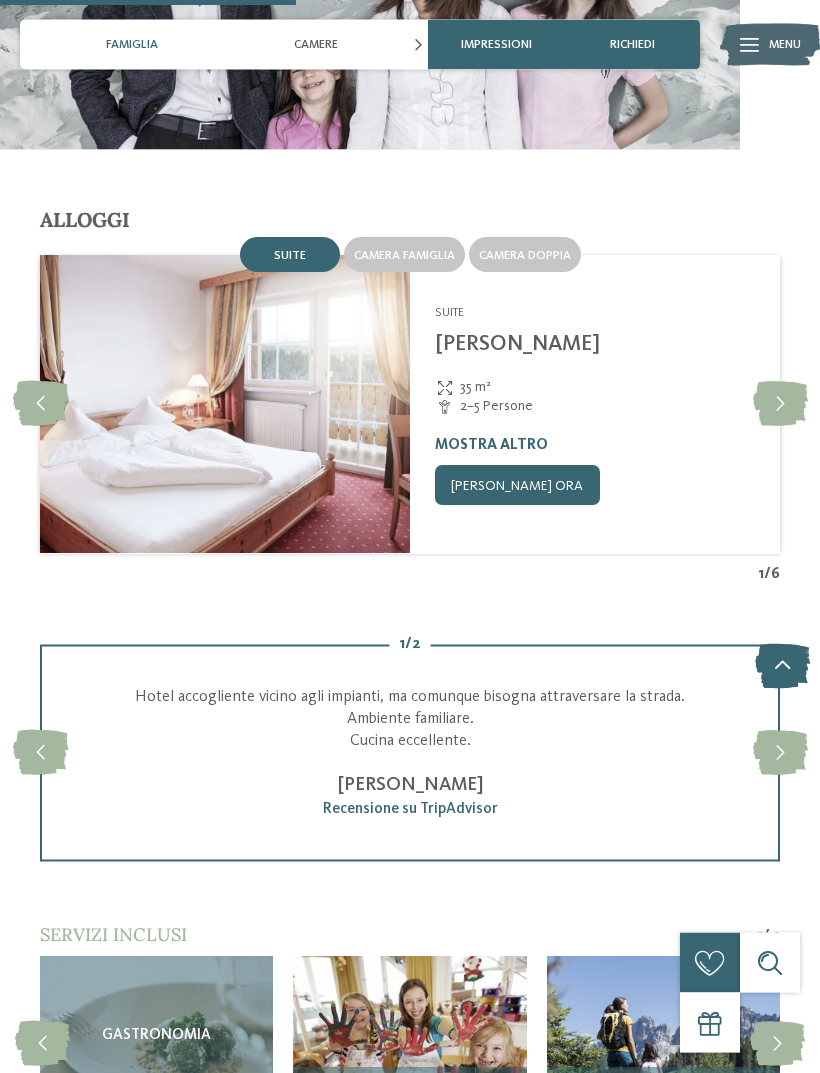 scroll, scrollTop: 1978, scrollLeft: 0, axis: vertical 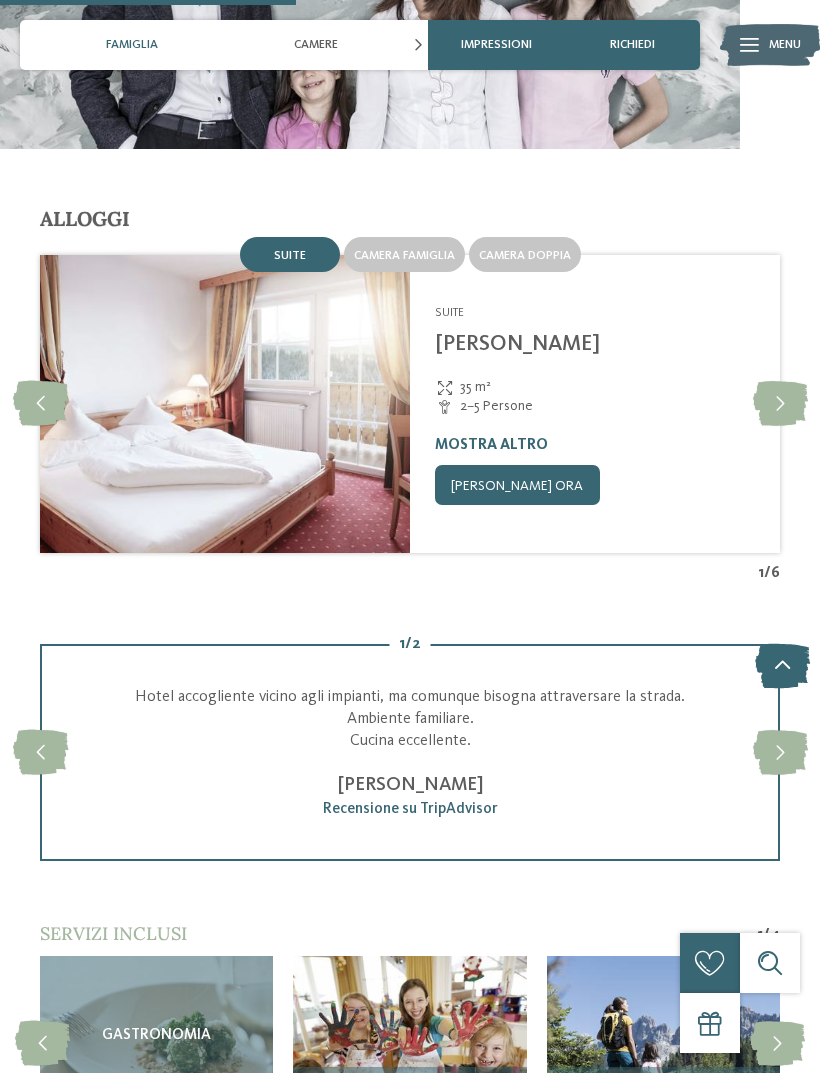 click at bounding box center (780, 403) 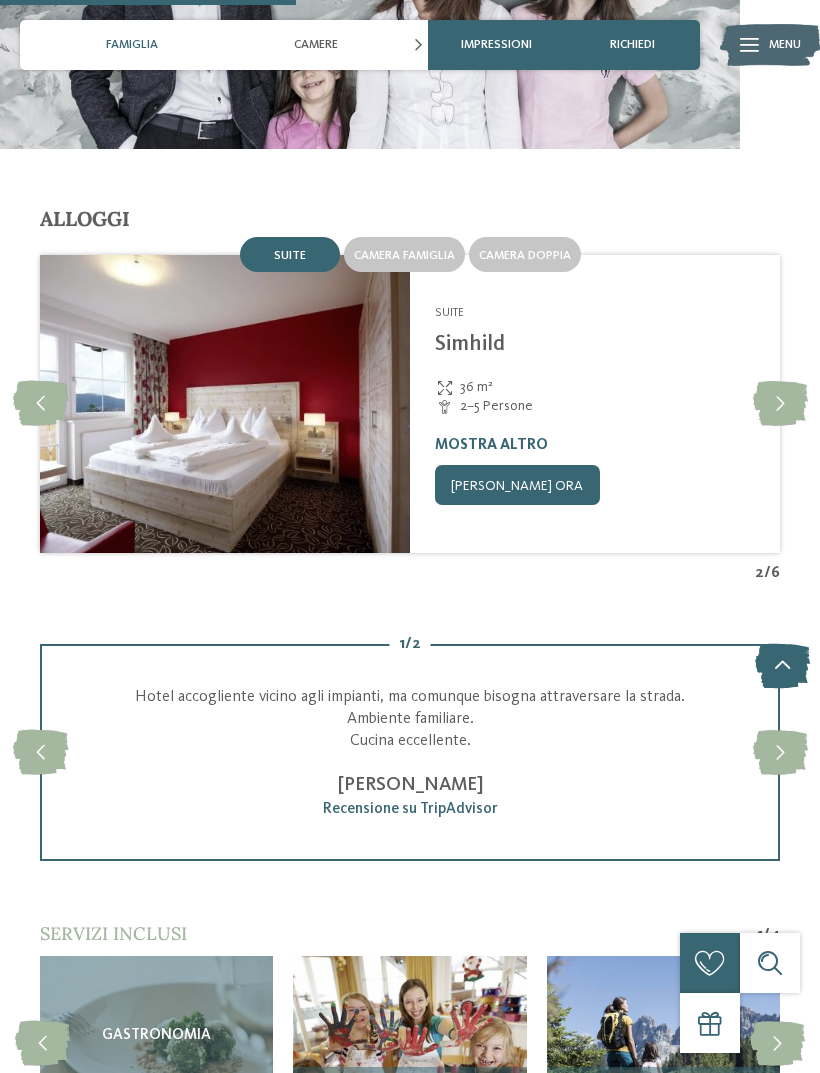 click at bounding box center [780, 403] 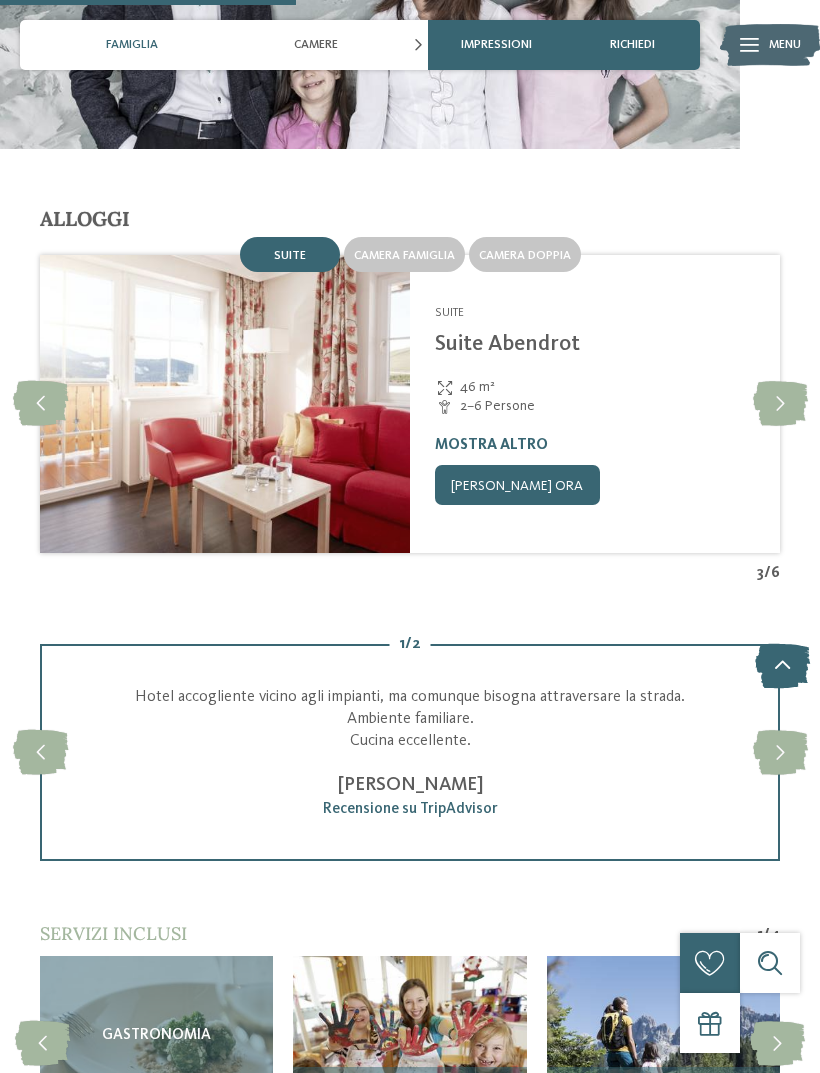click at bounding box center (780, 403) 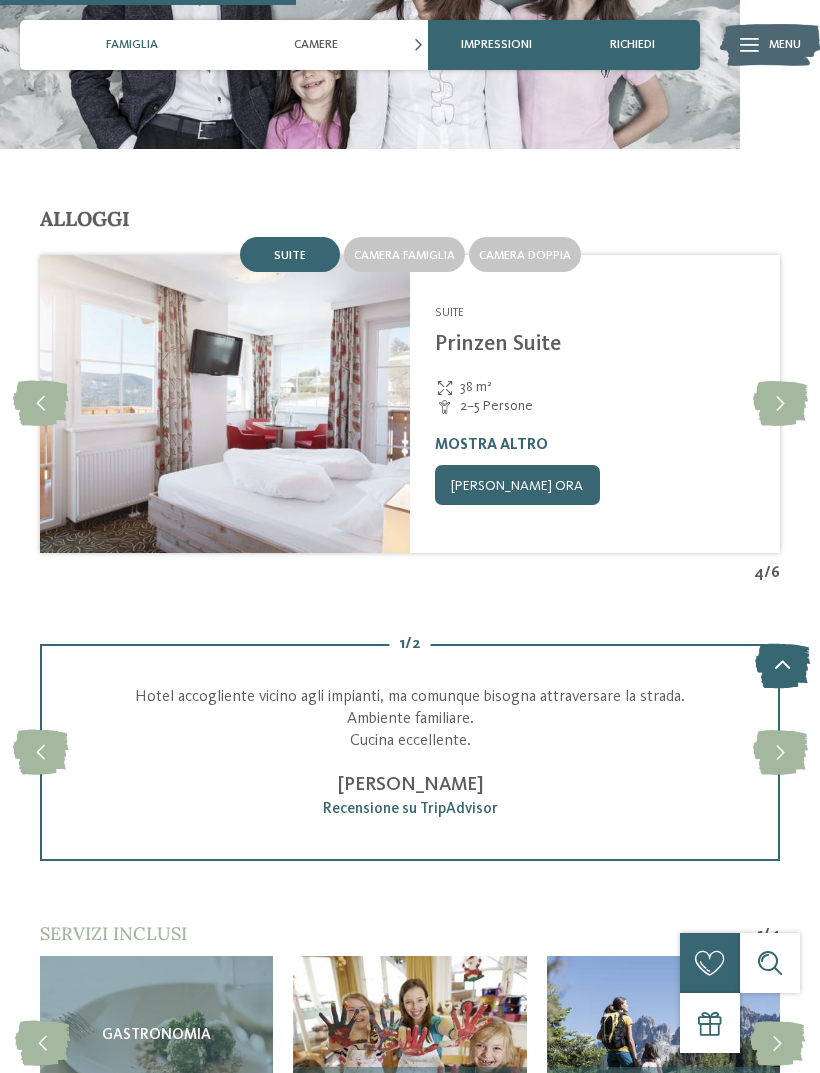 click at bounding box center [780, 403] 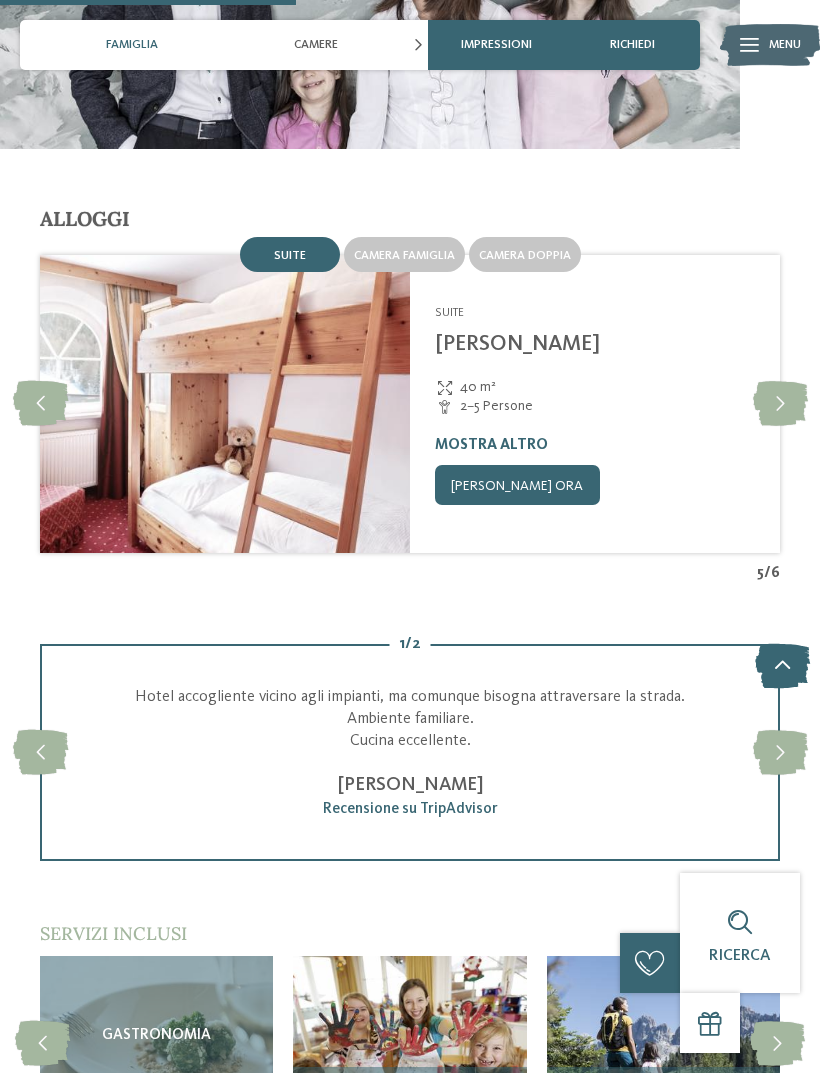 click at bounding box center (780, 403) 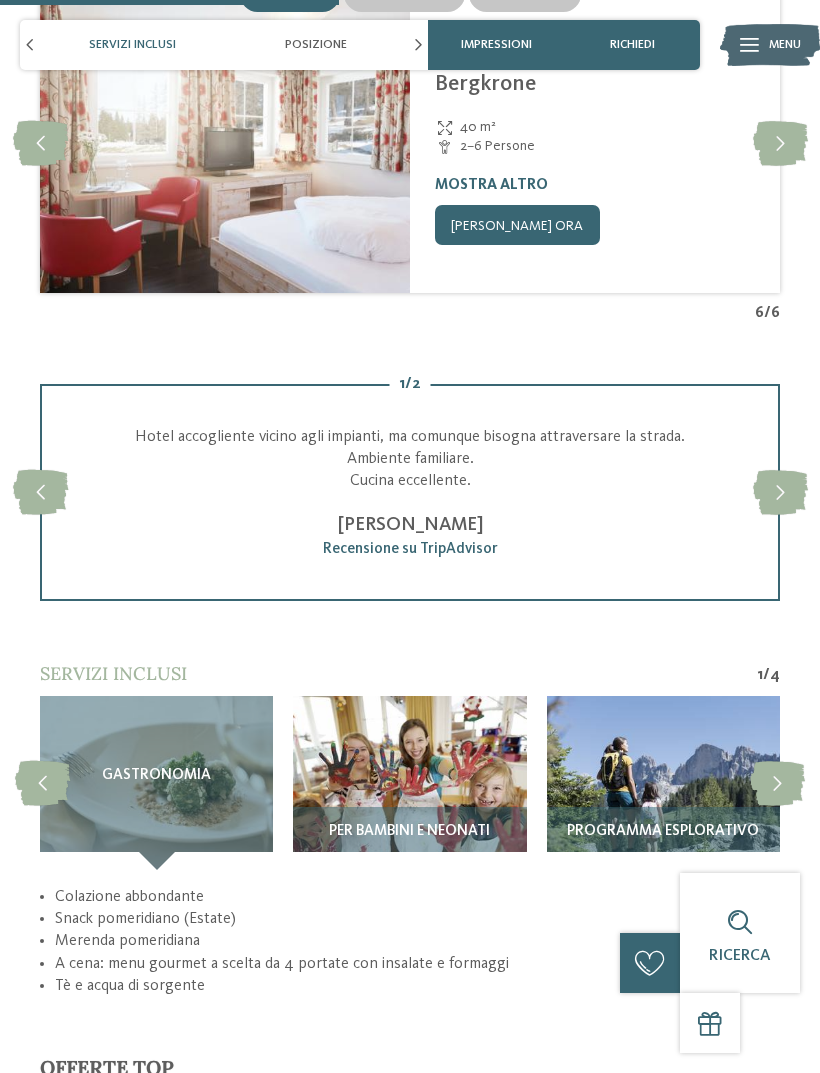 scroll, scrollTop: 2245, scrollLeft: 0, axis: vertical 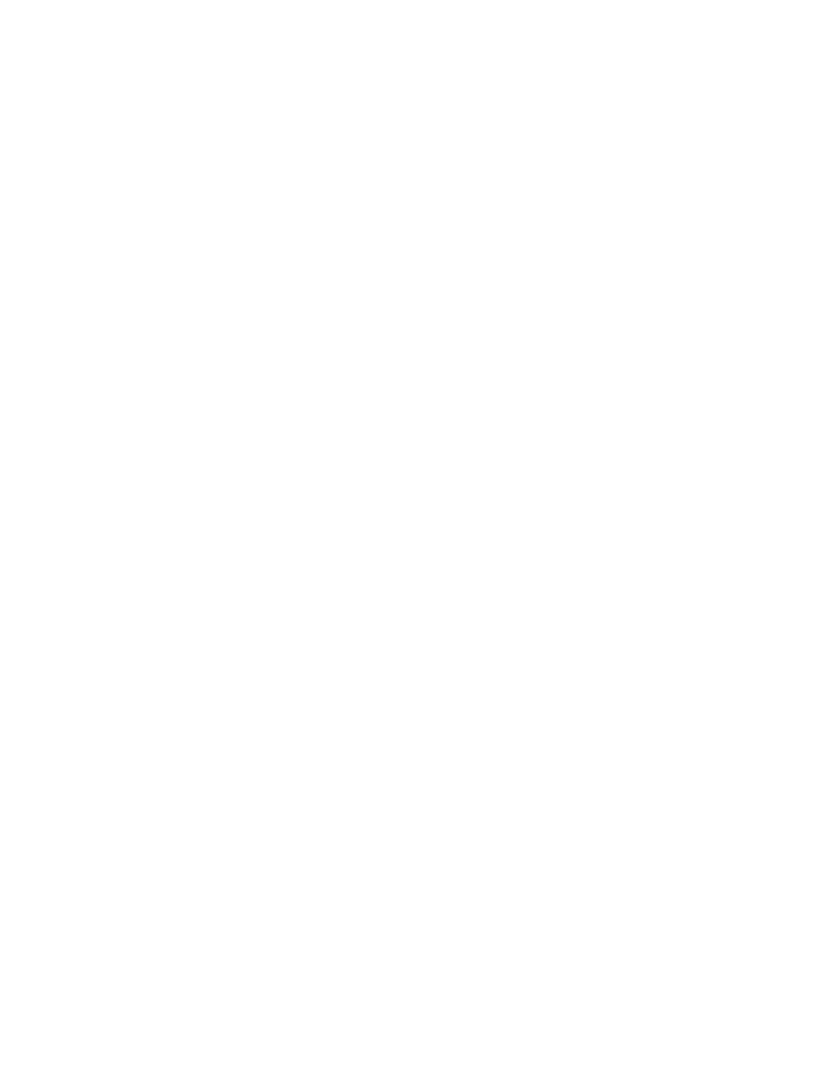 click at bounding box center (24, 532) 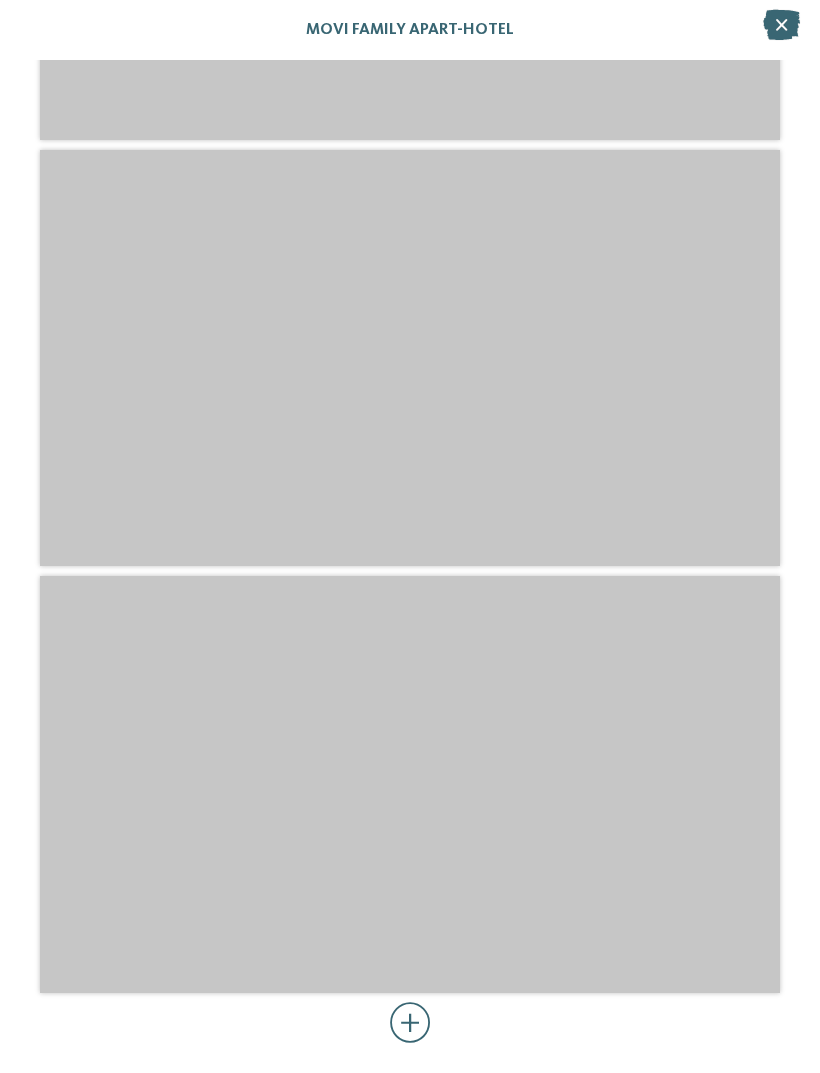scroll, scrollTop: 5851, scrollLeft: 0, axis: vertical 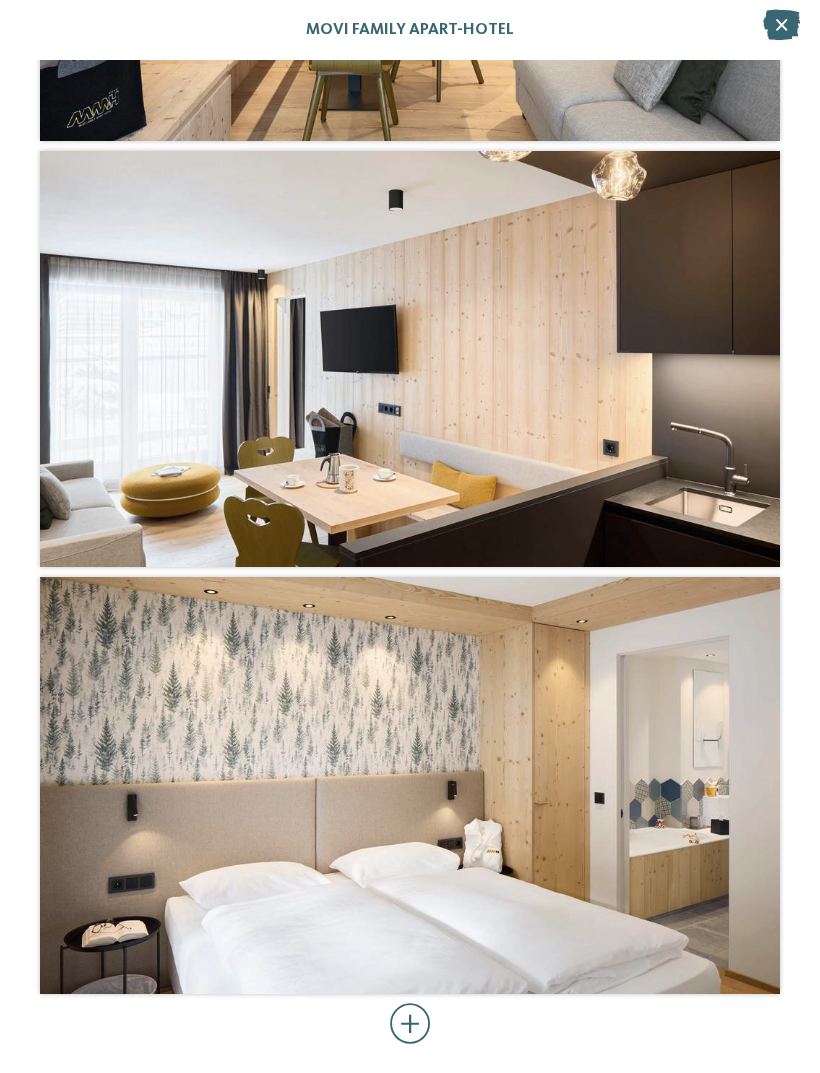 click at bounding box center [410, 1024] 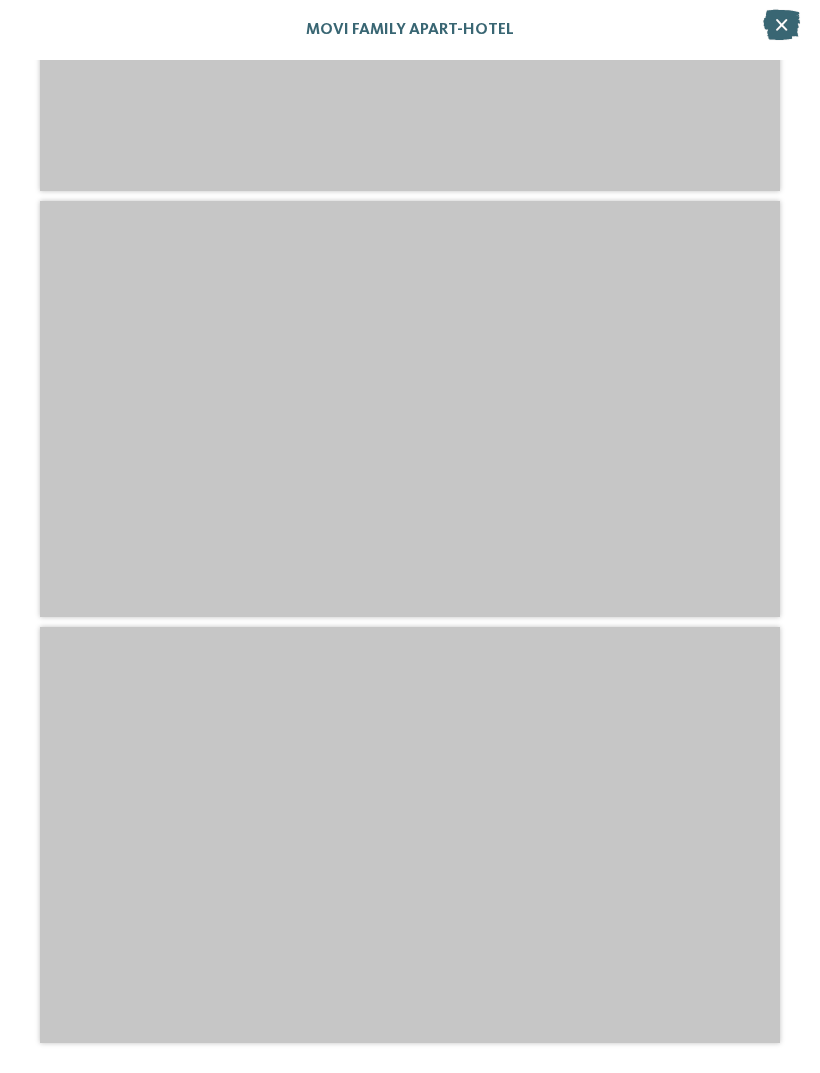 scroll, scrollTop: 8358, scrollLeft: 0, axis: vertical 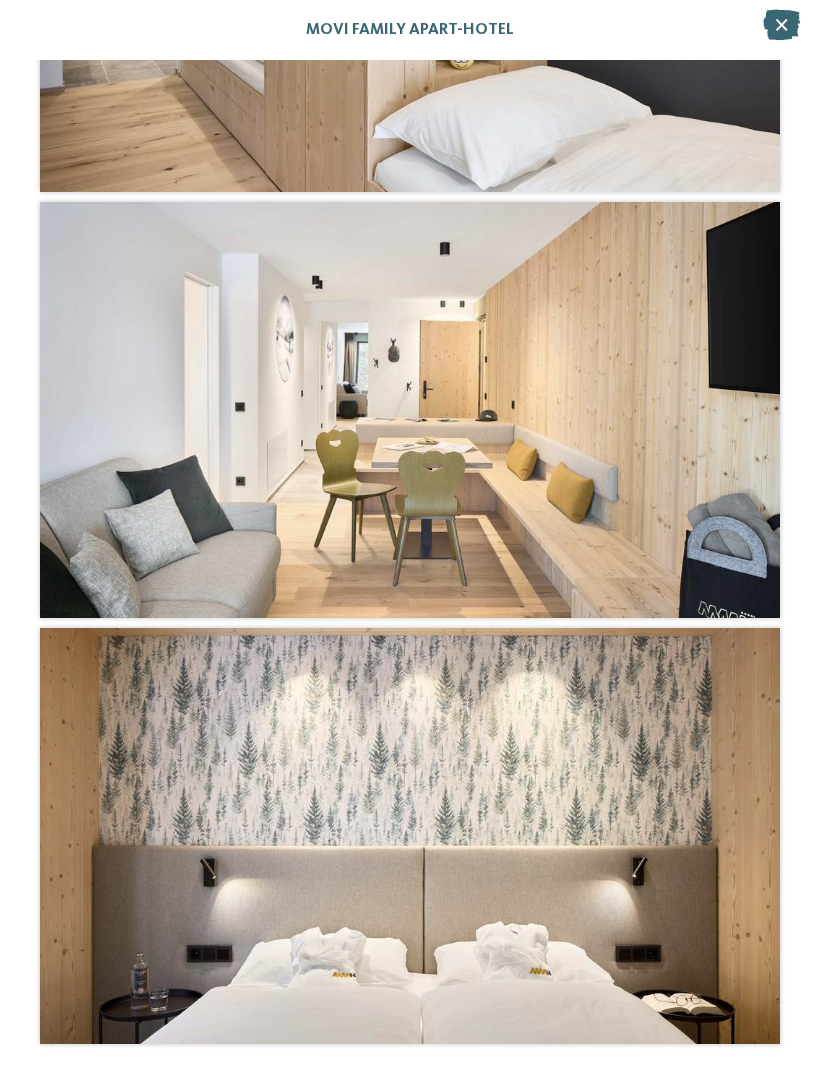 click at bounding box center (781, 25) 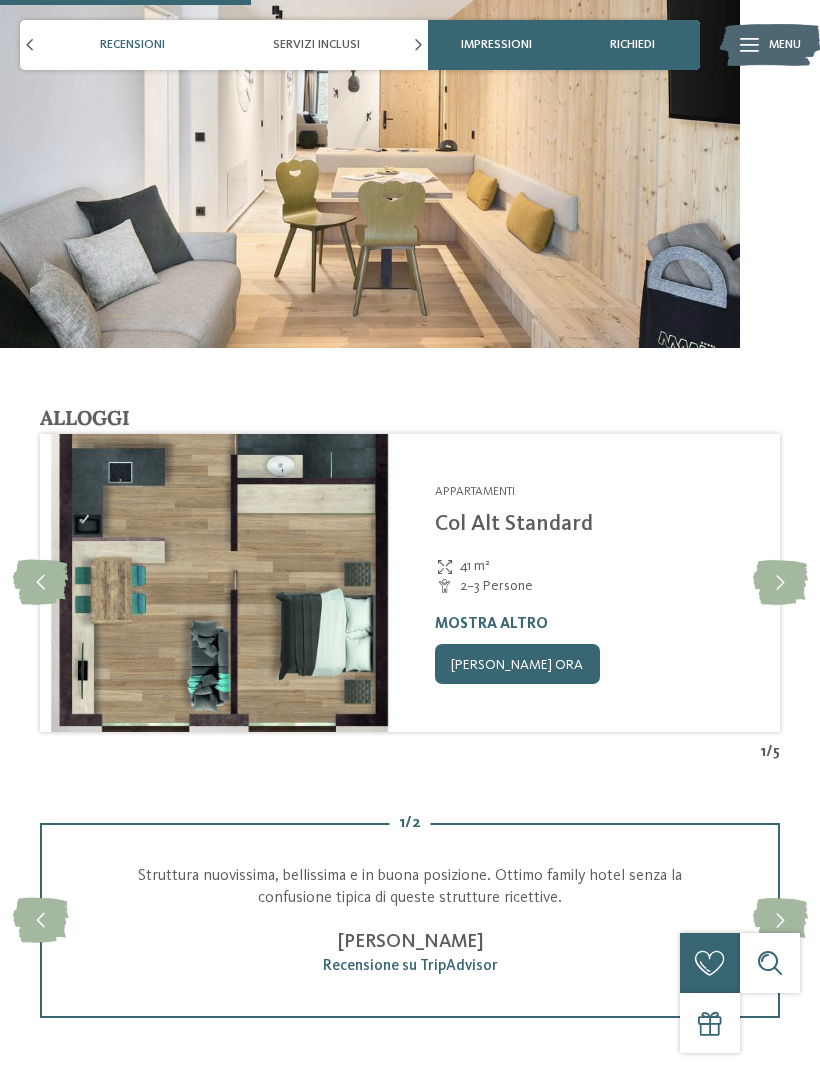 scroll, scrollTop: 2024, scrollLeft: 0, axis: vertical 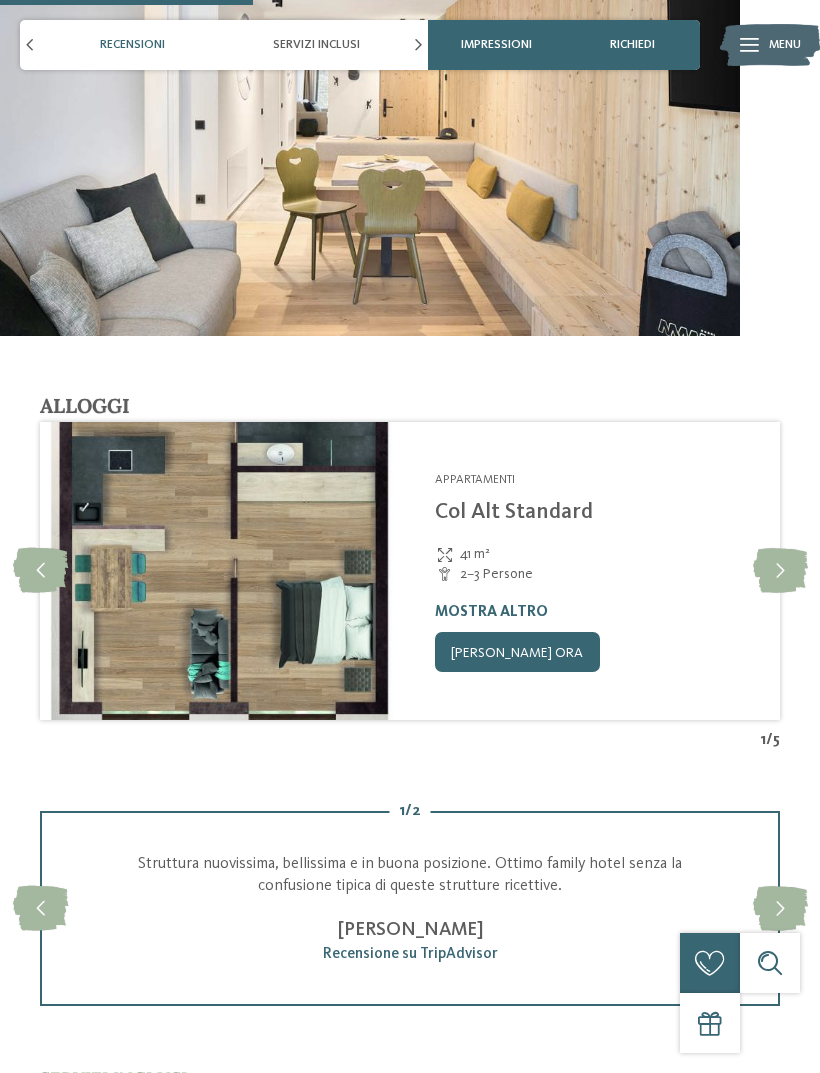 click at bounding box center [780, 570] 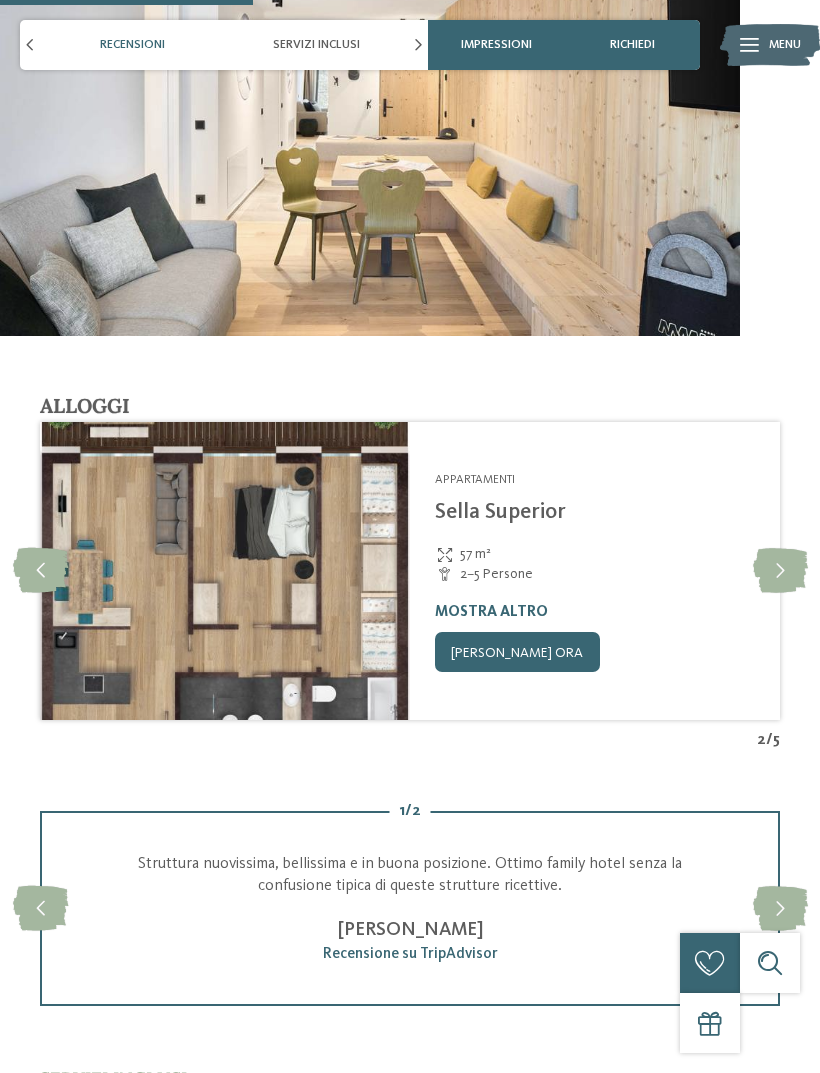 click at bounding box center [780, 570] 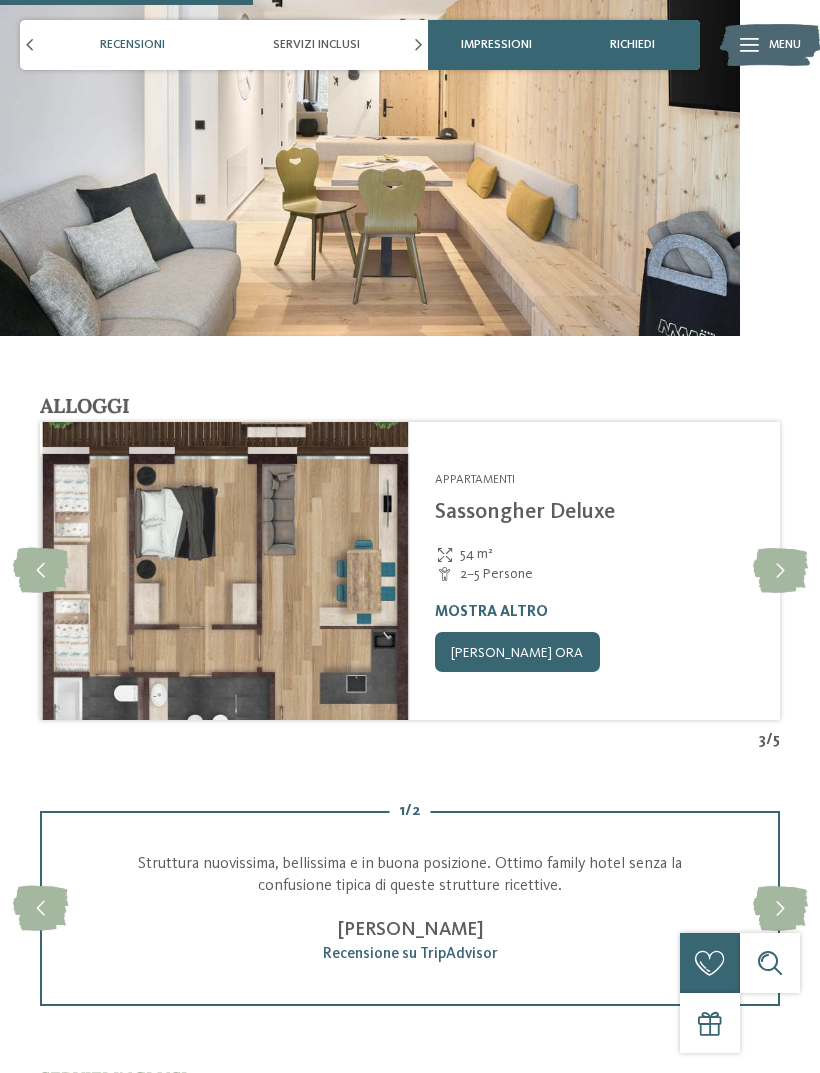 click at bounding box center (780, 570) 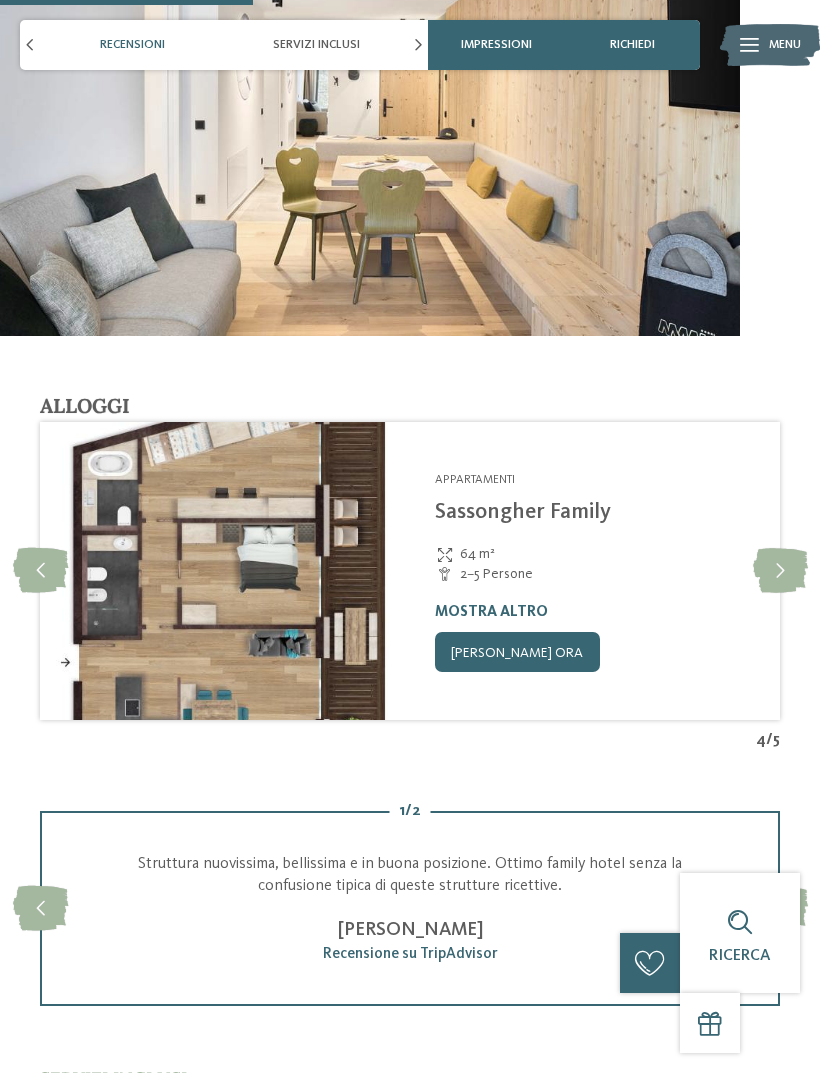 click at bounding box center (780, 570) 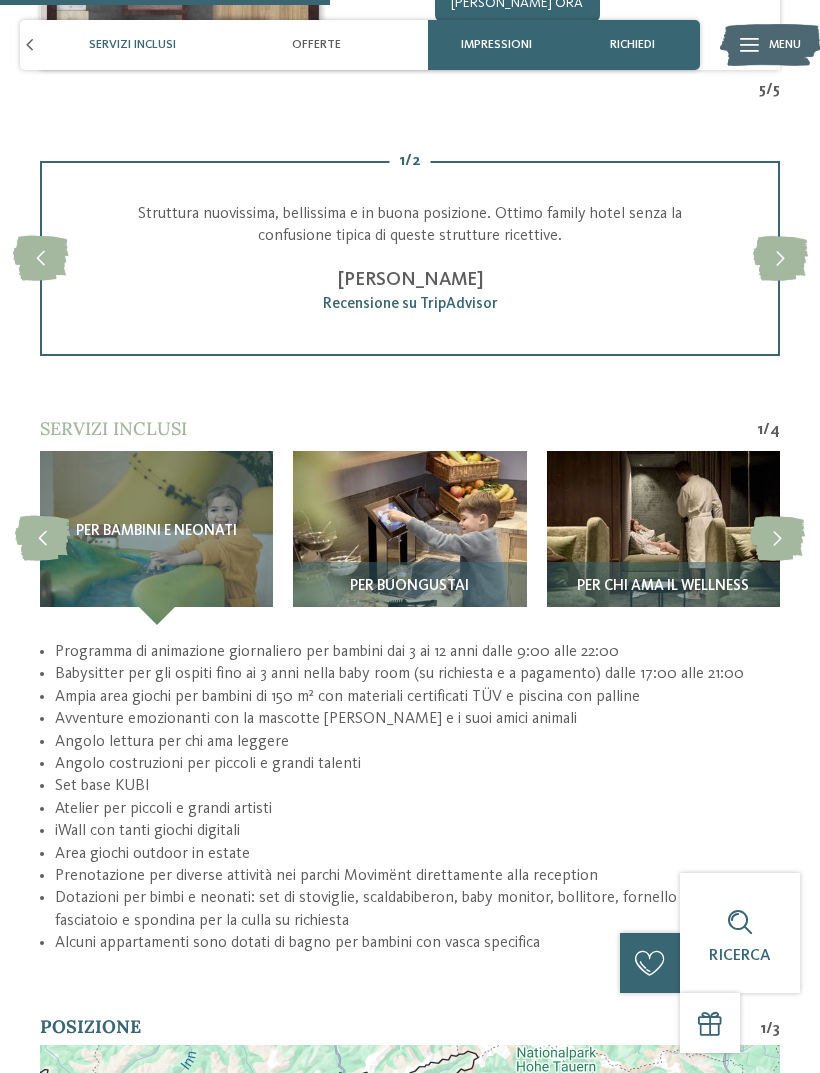 scroll, scrollTop: 2655, scrollLeft: 0, axis: vertical 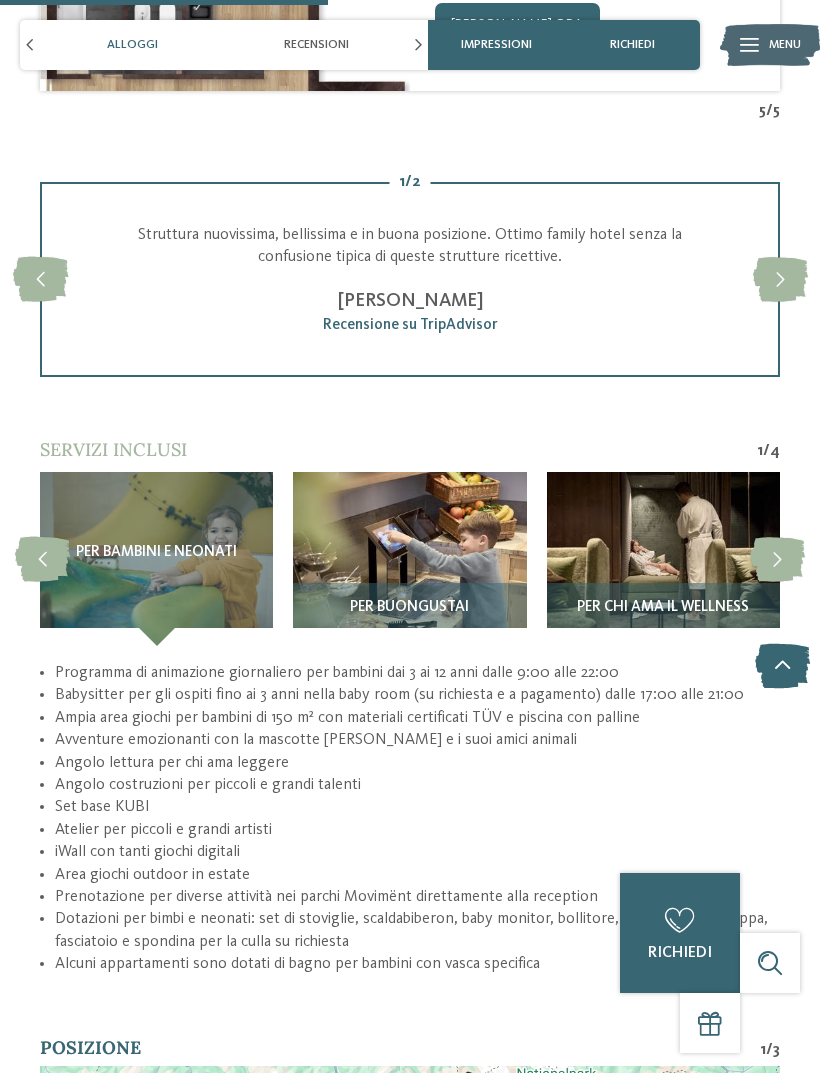click at bounding box center (409, 559) 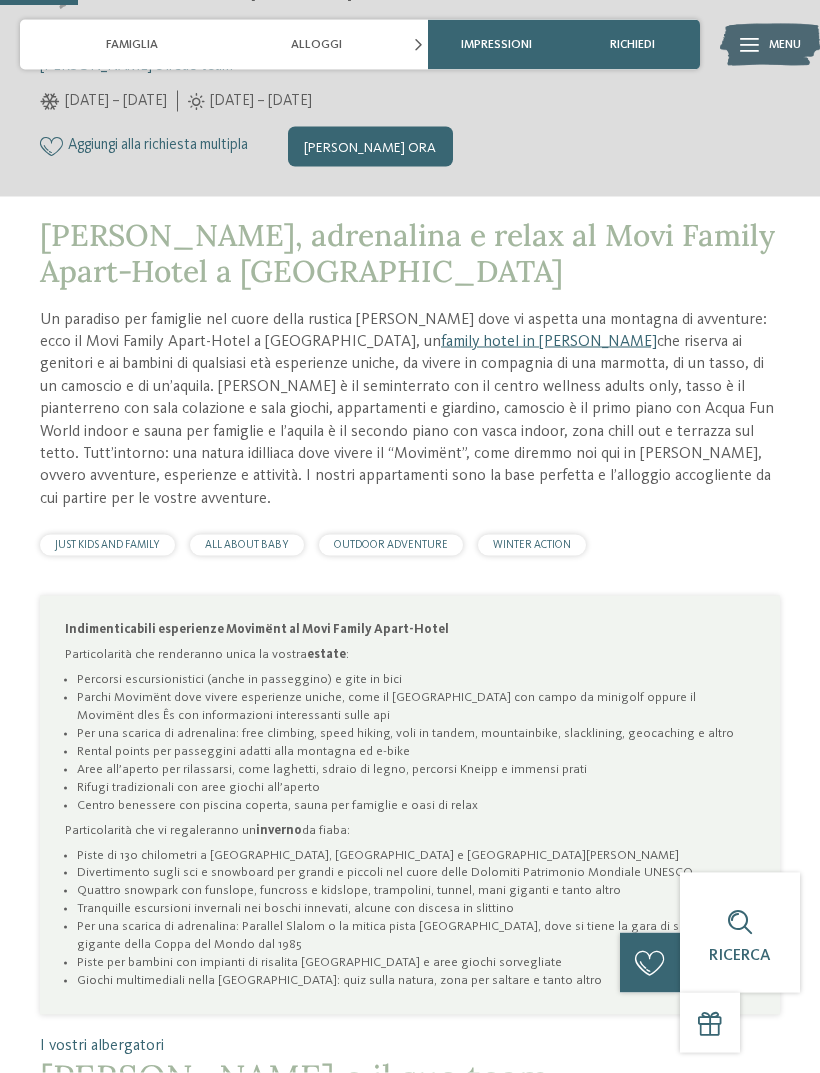 scroll, scrollTop: 613, scrollLeft: 0, axis: vertical 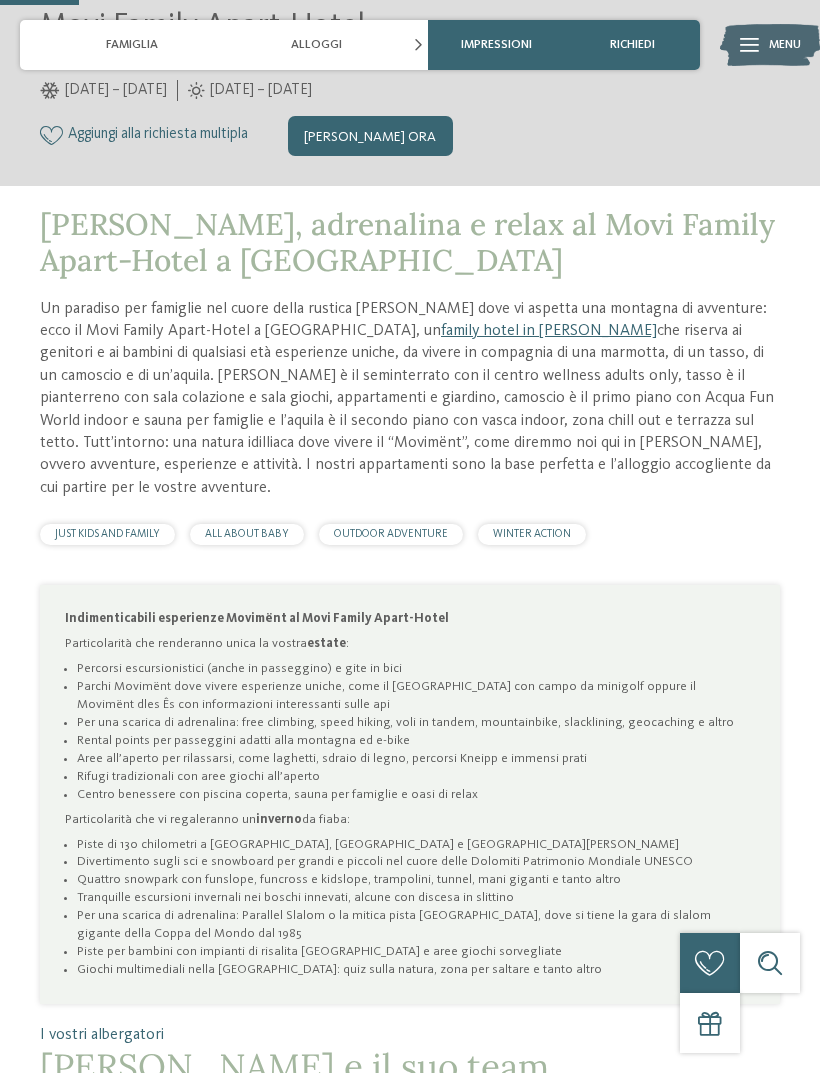click on "OUTDOOR ADVENTURE" at bounding box center [391, 534] 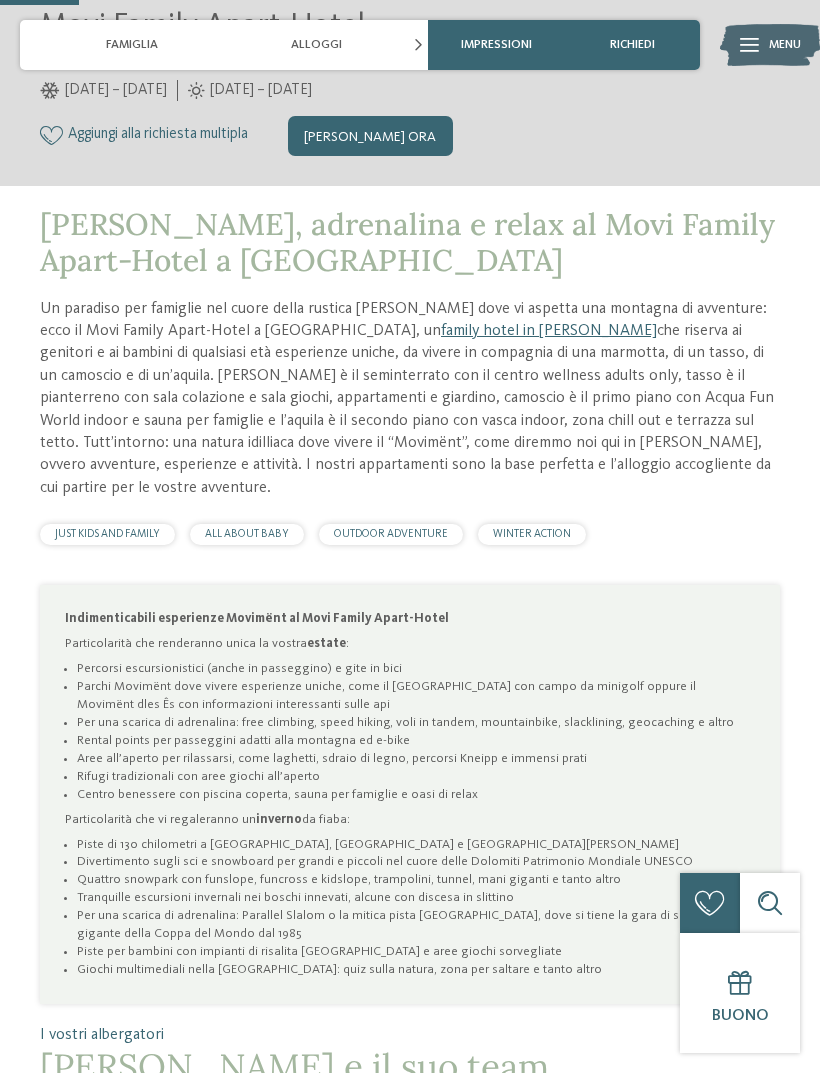click on "JUST KIDS AND FAMILY" at bounding box center [107, 534] 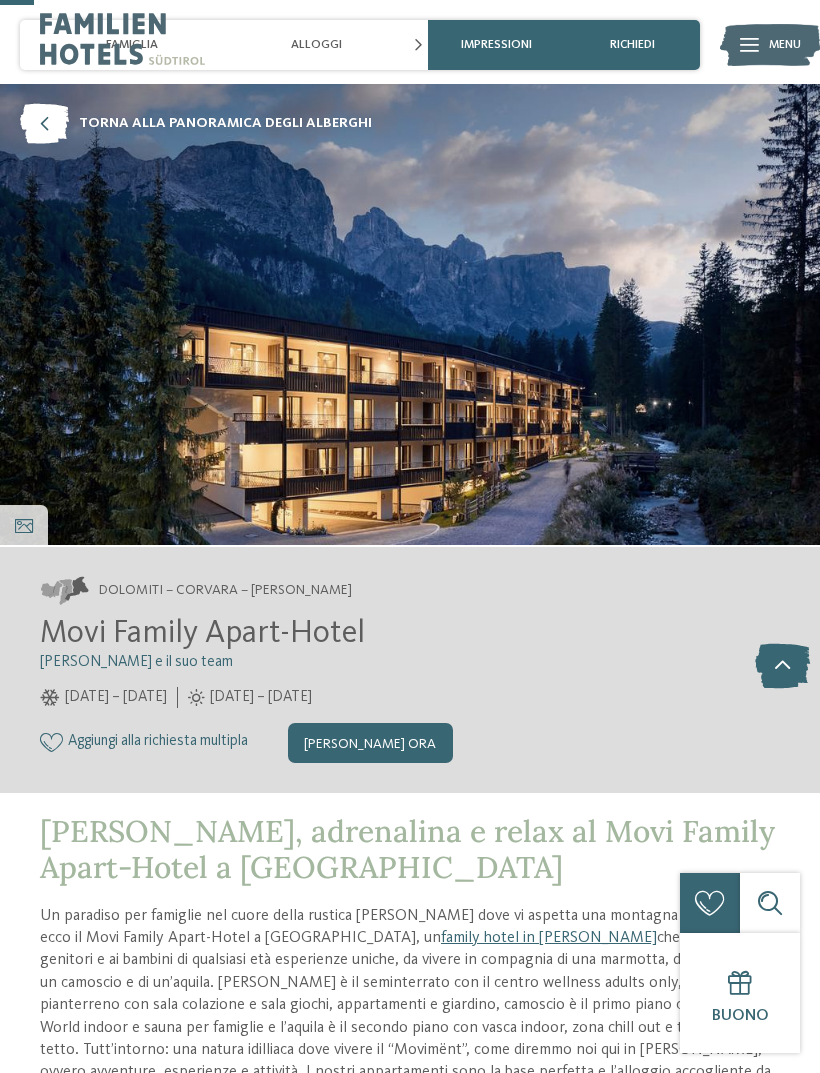 scroll, scrollTop: 0, scrollLeft: 0, axis: both 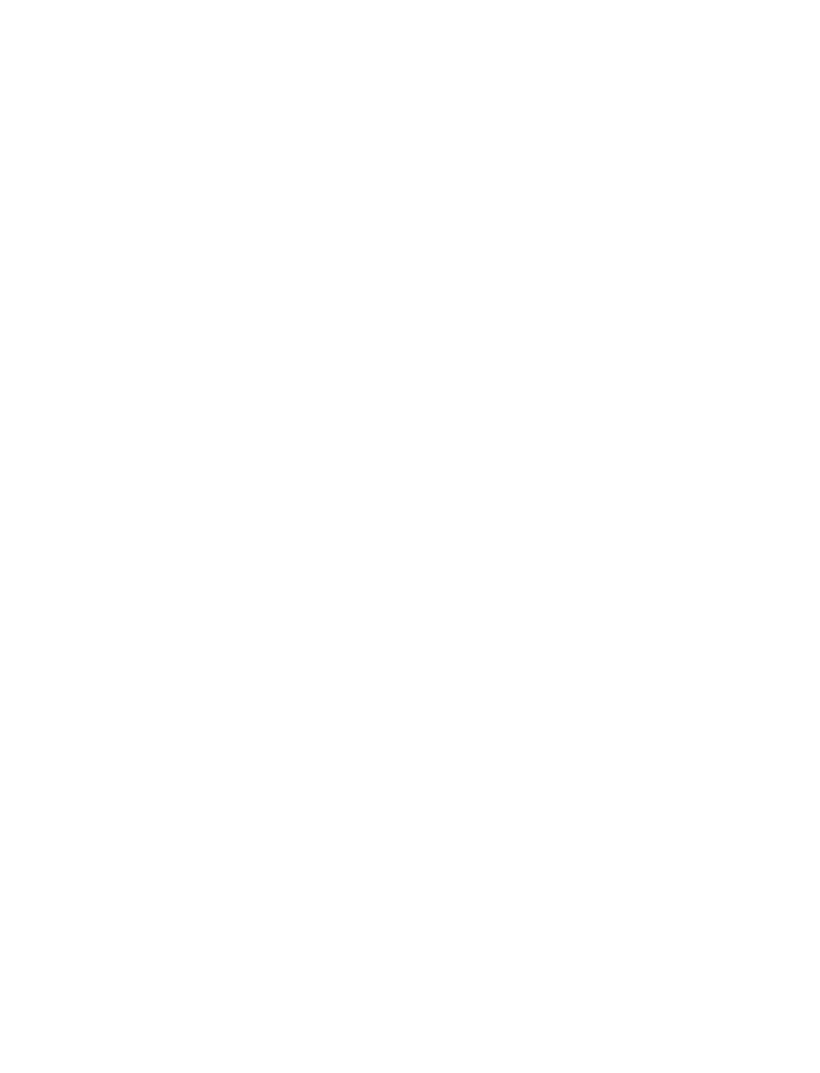 click on "Impressioni" at bounding box center [24, 531] 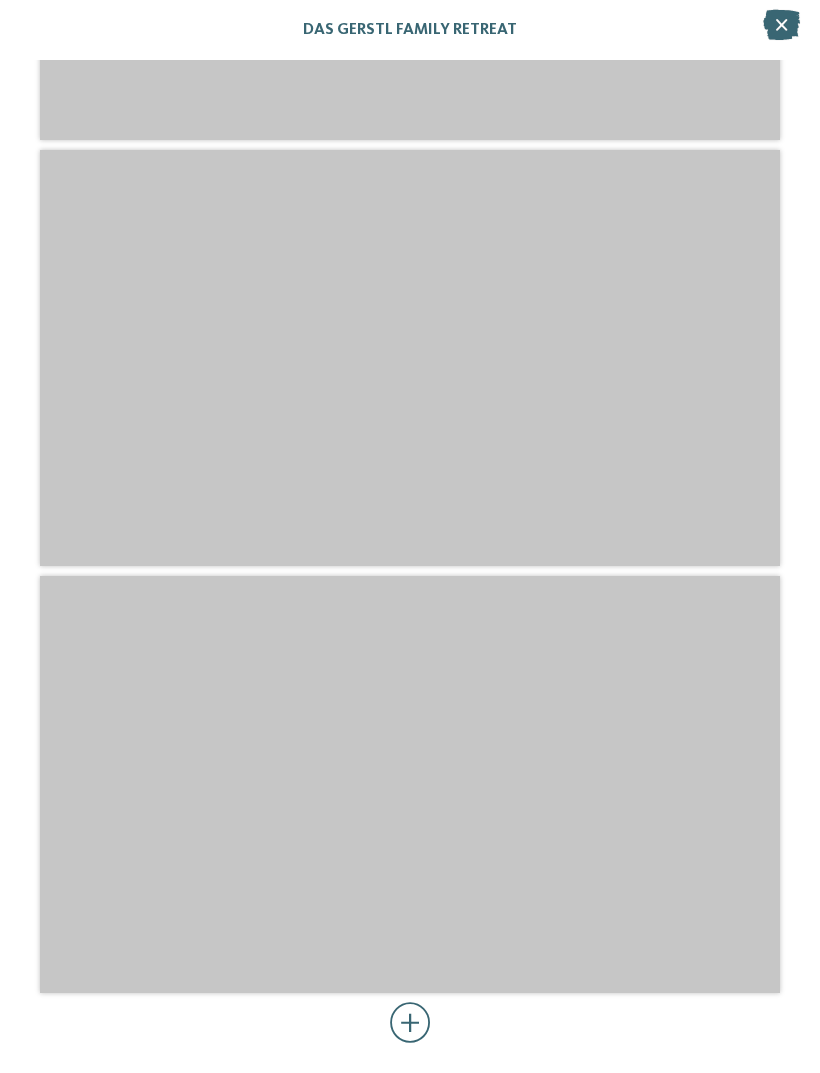 scroll, scrollTop: 5851, scrollLeft: 0, axis: vertical 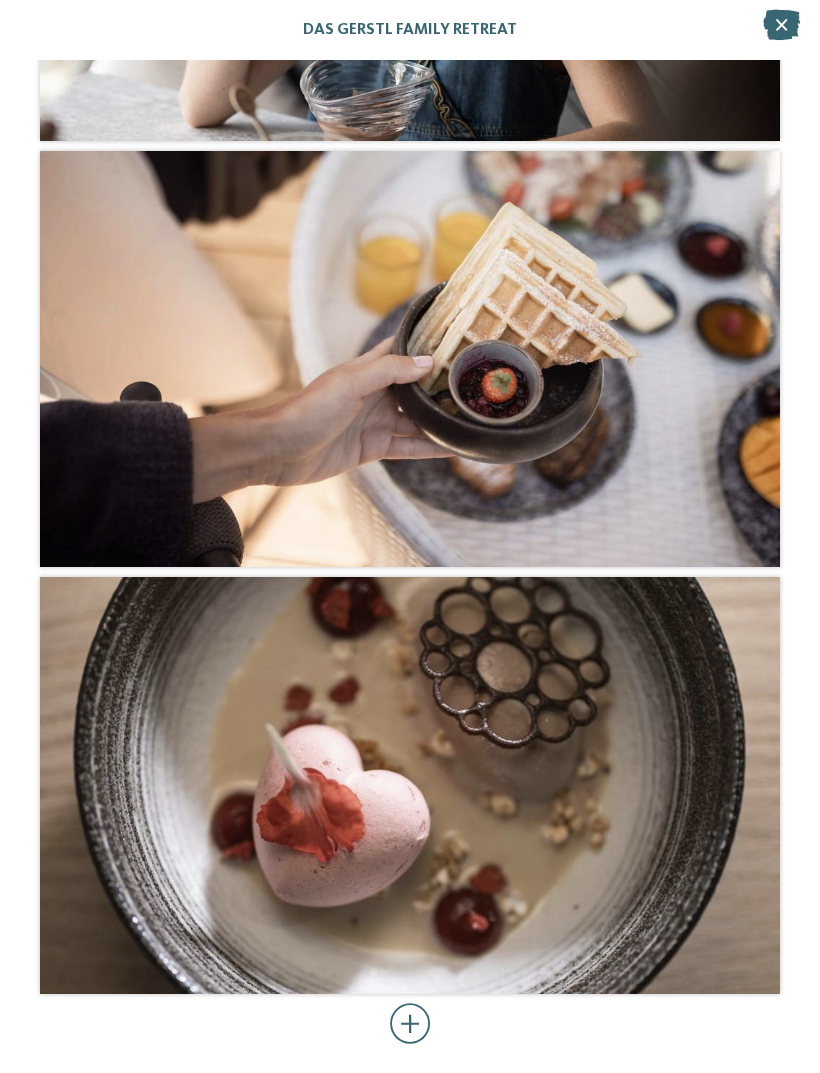 click at bounding box center [781, 25] 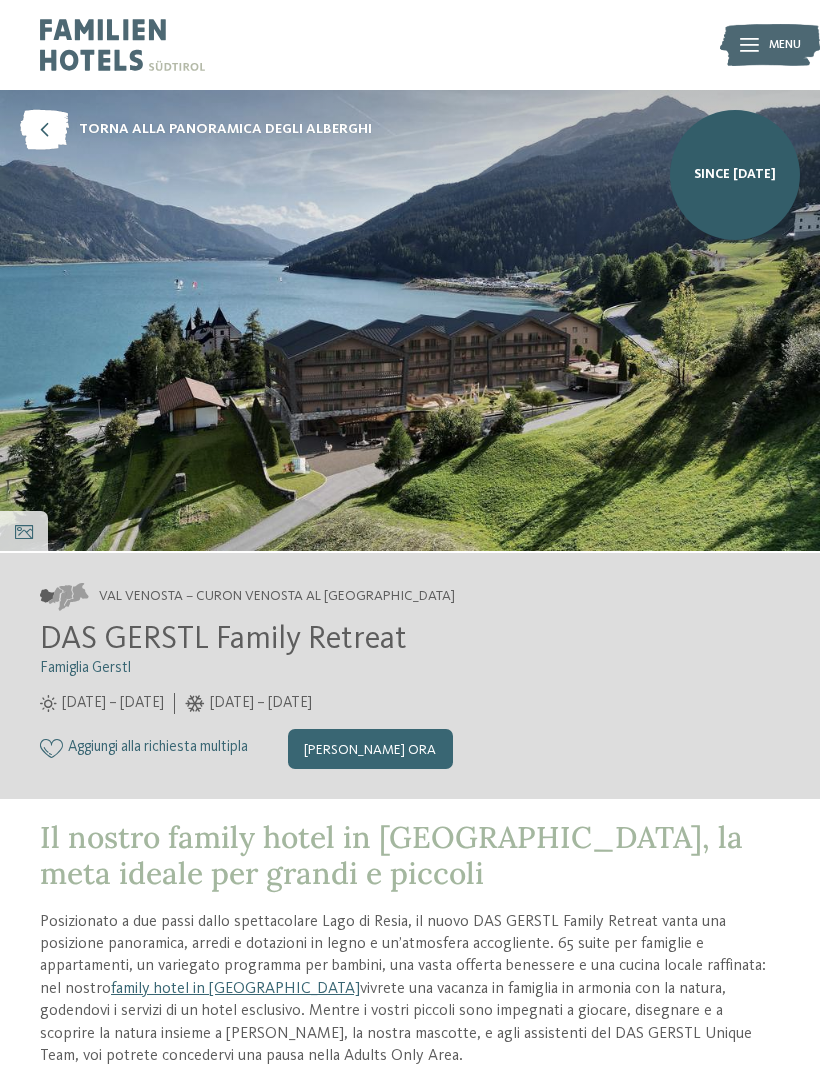 click at bounding box center (44, 130) 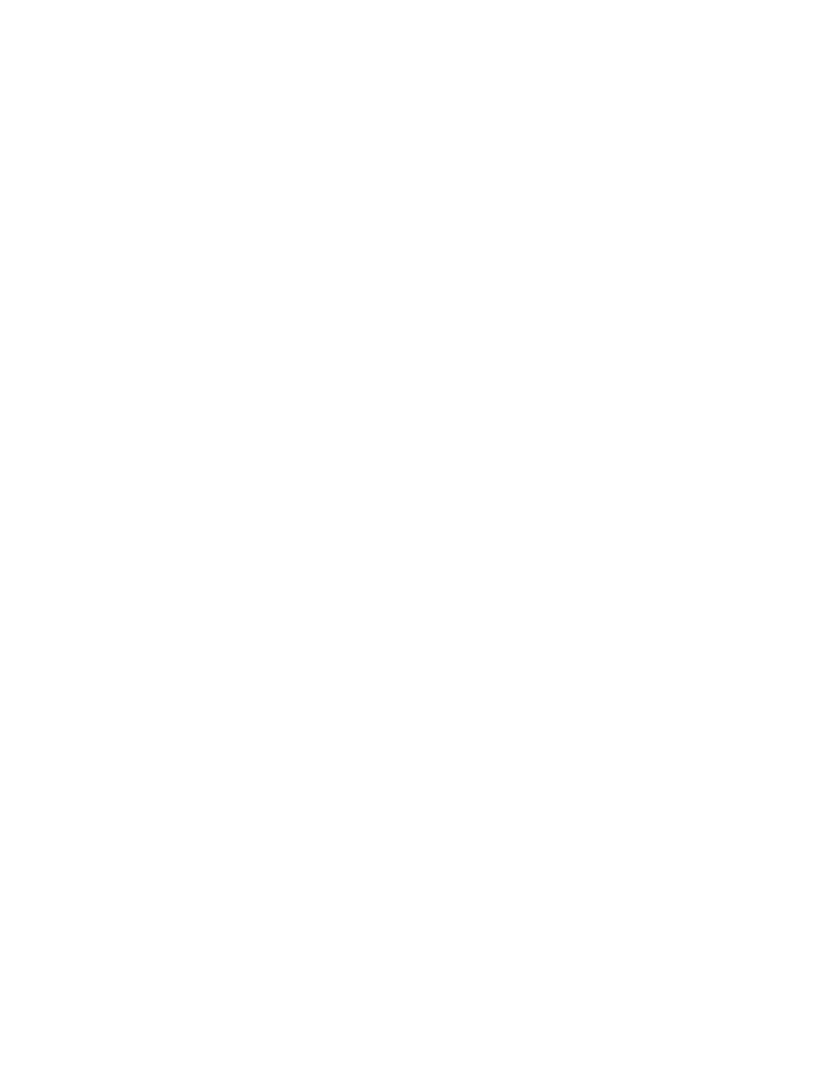 scroll, scrollTop: 493, scrollLeft: 0, axis: vertical 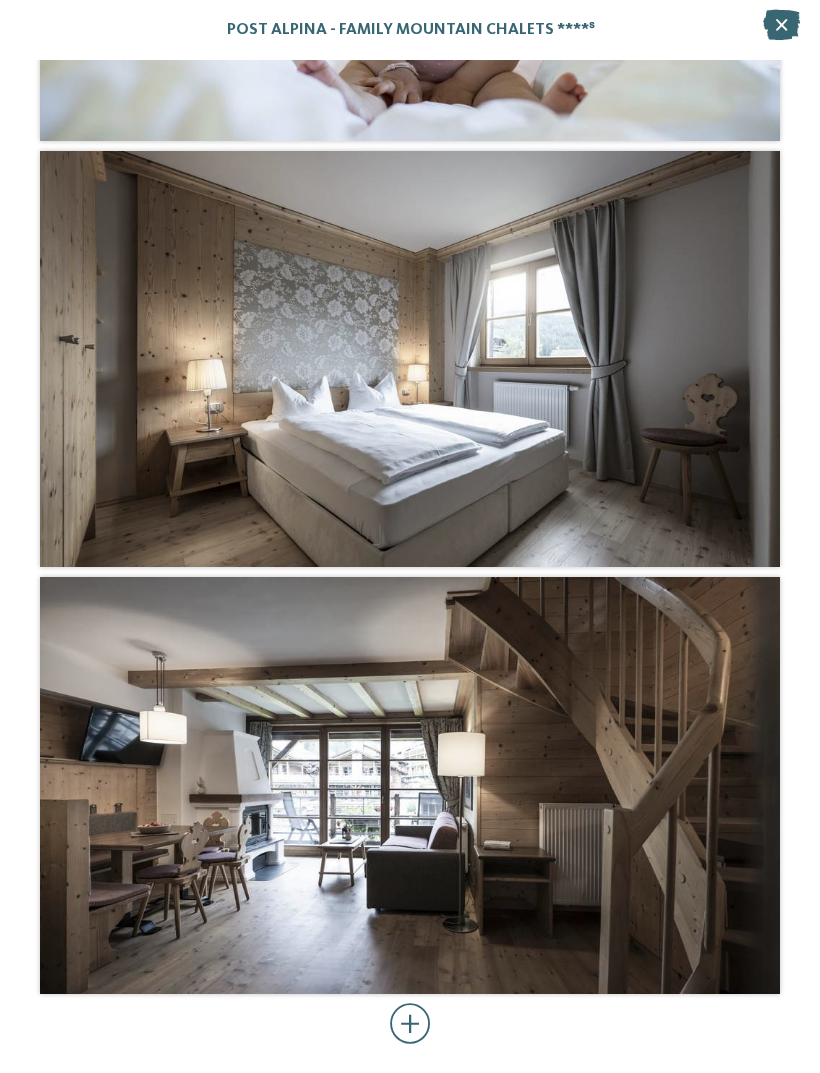 click on "Post Alpina - Family Mountain Chalets ****ˢ" at bounding box center (410, 30) 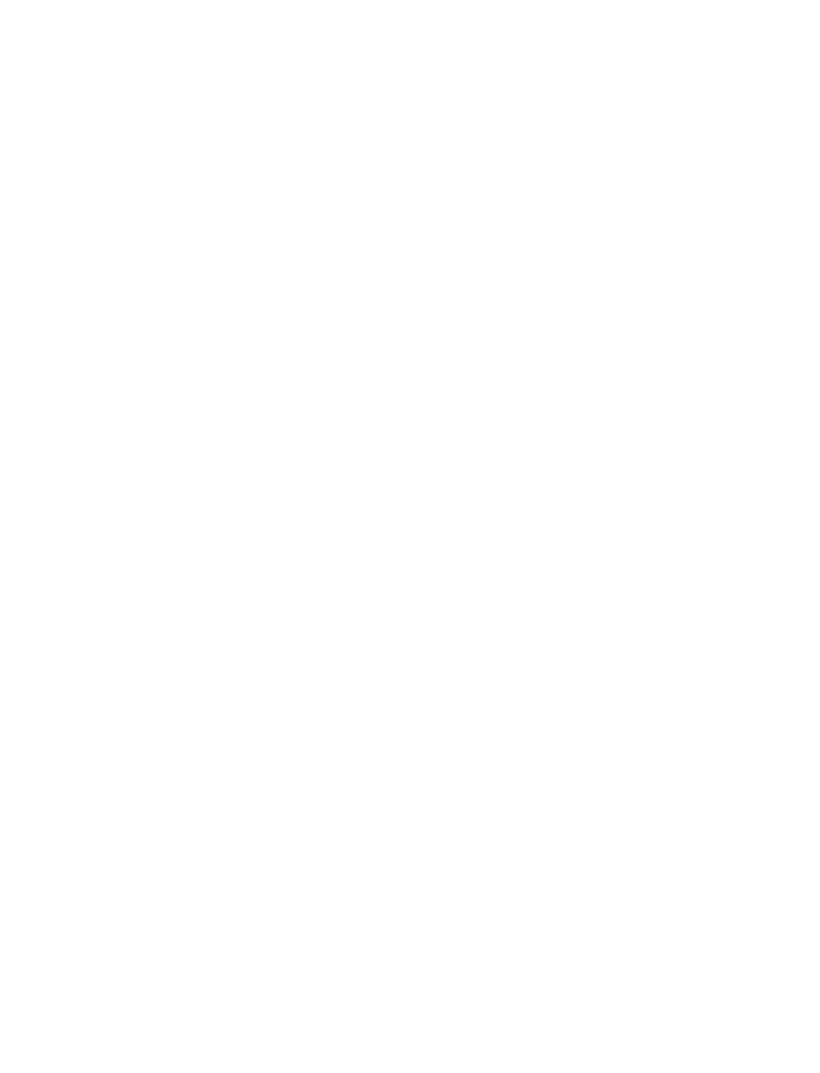 scroll, scrollTop: 0, scrollLeft: 0, axis: both 